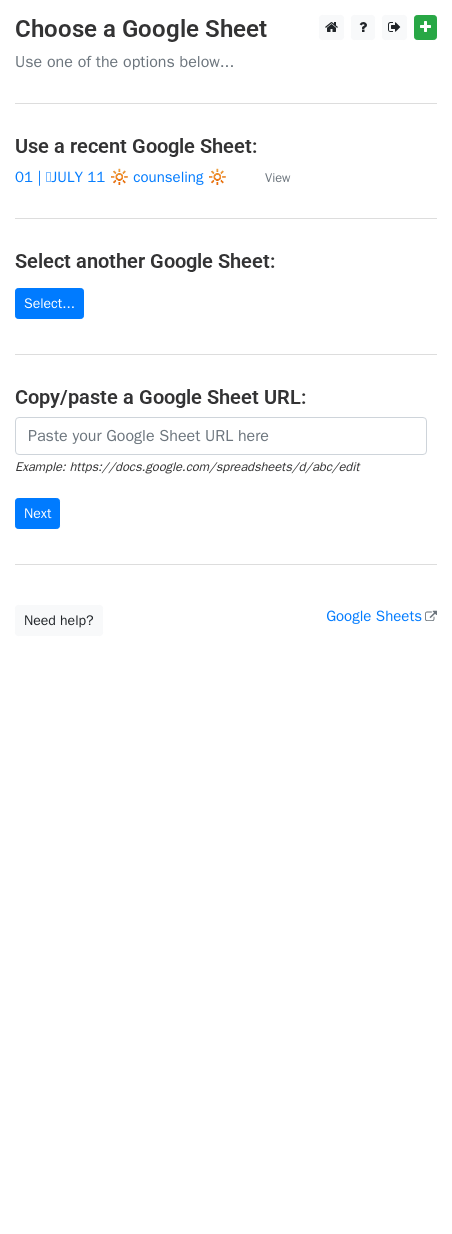 scroll, scrollTop: 0, scrollLeft: 0, axis: both 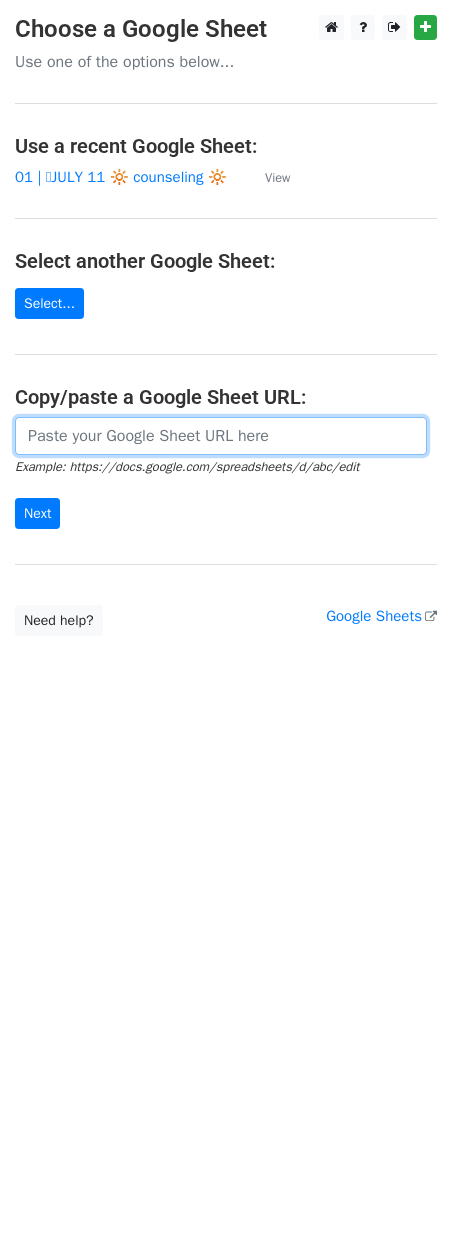 click at bounding box center [221, 436] 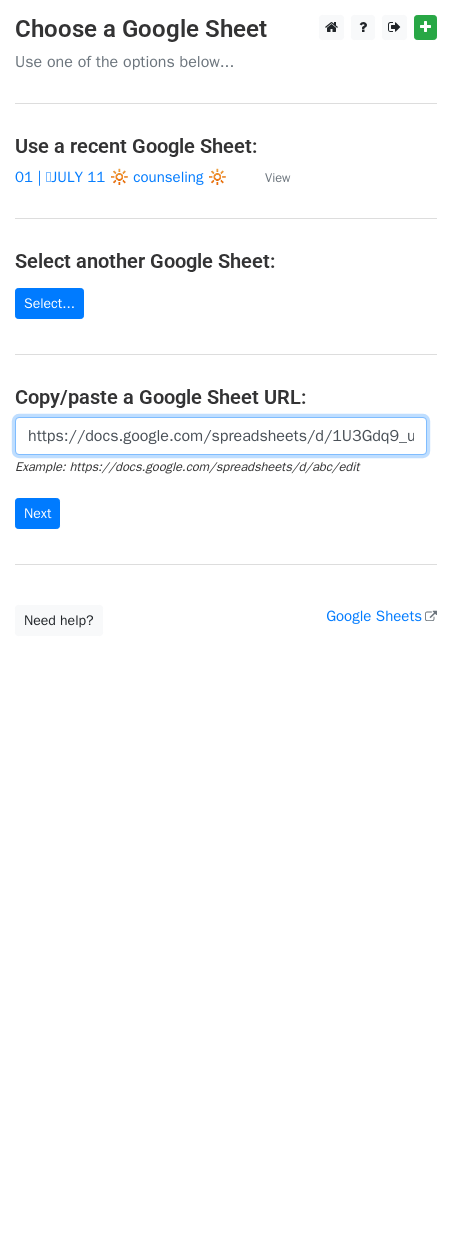 scroll, scrollTop: 0, scrollLeft: 440, axis: horizontal 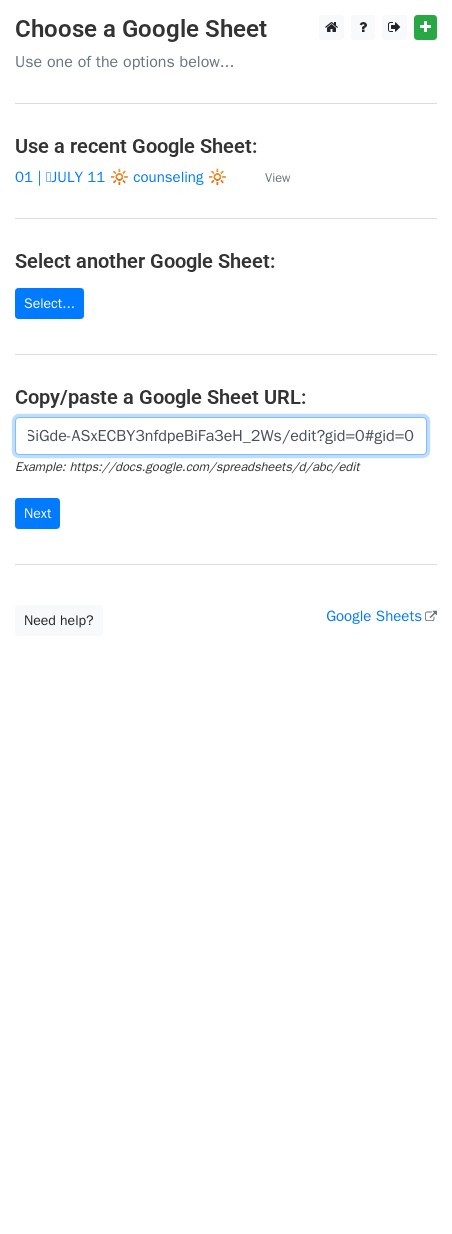 type on "https://docs.google.com/spreadsheets/d/1U3Gdq9_ujOFi_SiGde-ASxECBY3nfdpeBiFa3eH_2Ws/edit?gid=0#gid=0" 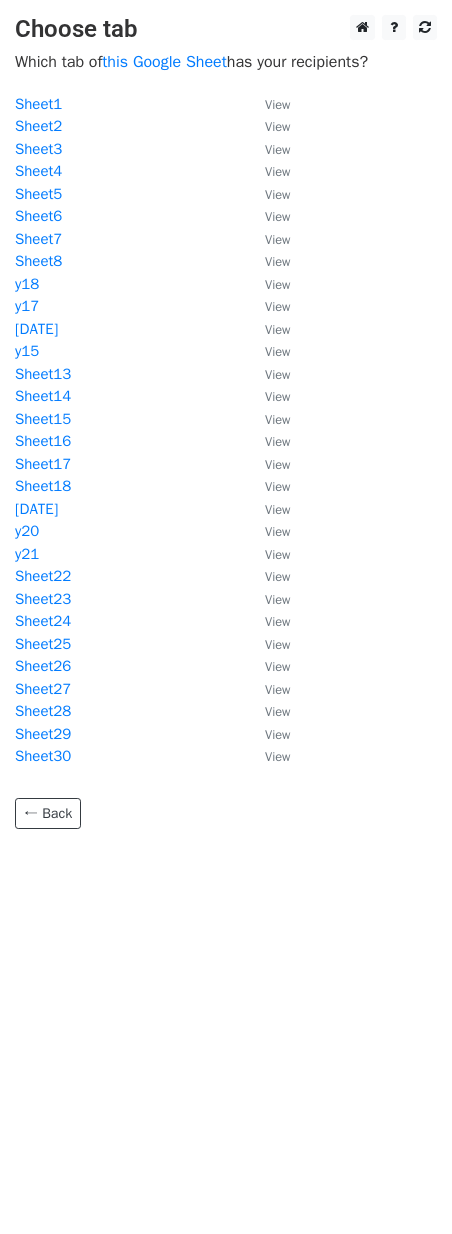 scroll, scrollTop: 0, scrollLeft: 0, axis: both 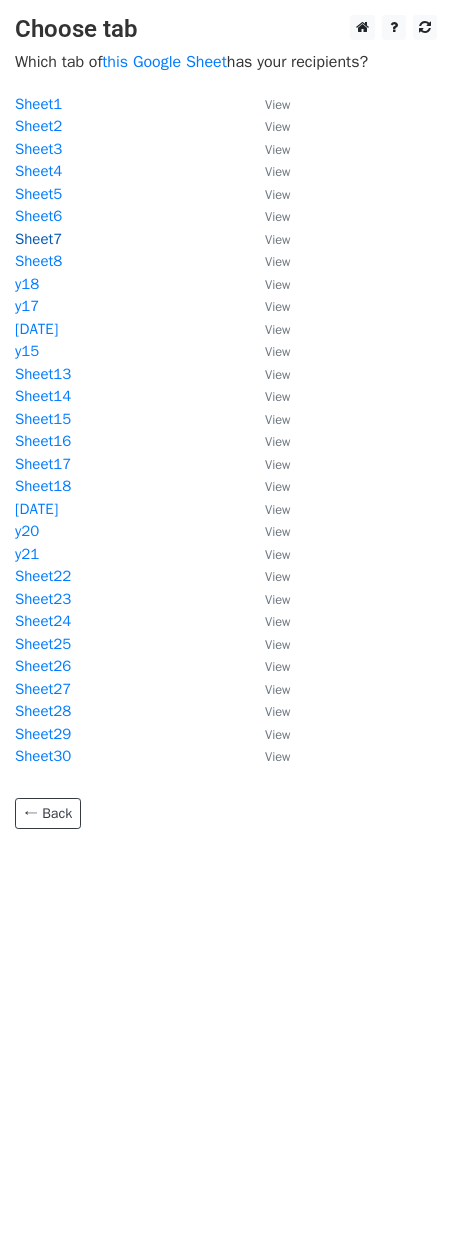 click on "Sheet7" at bounding box center [38, 239] 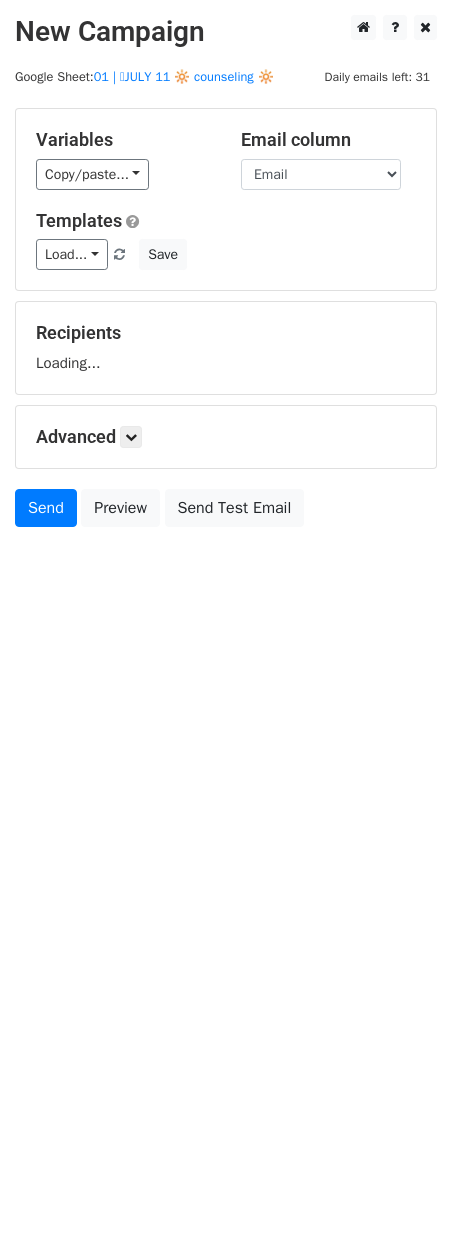 scroll, scrollTop: 0, scrollLeft: 0, axis: both 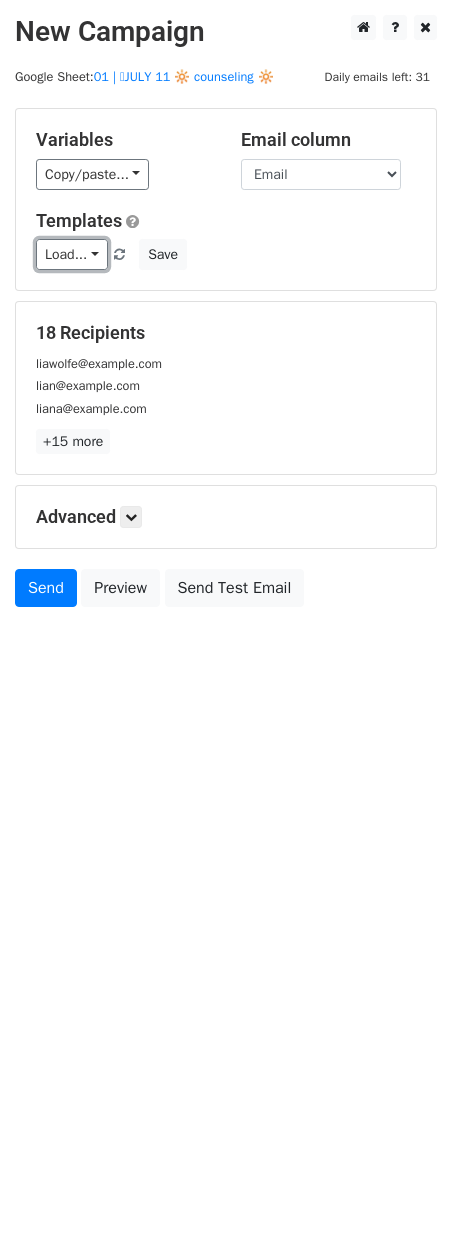 click on "Load..." at bounding box center [72, 254] 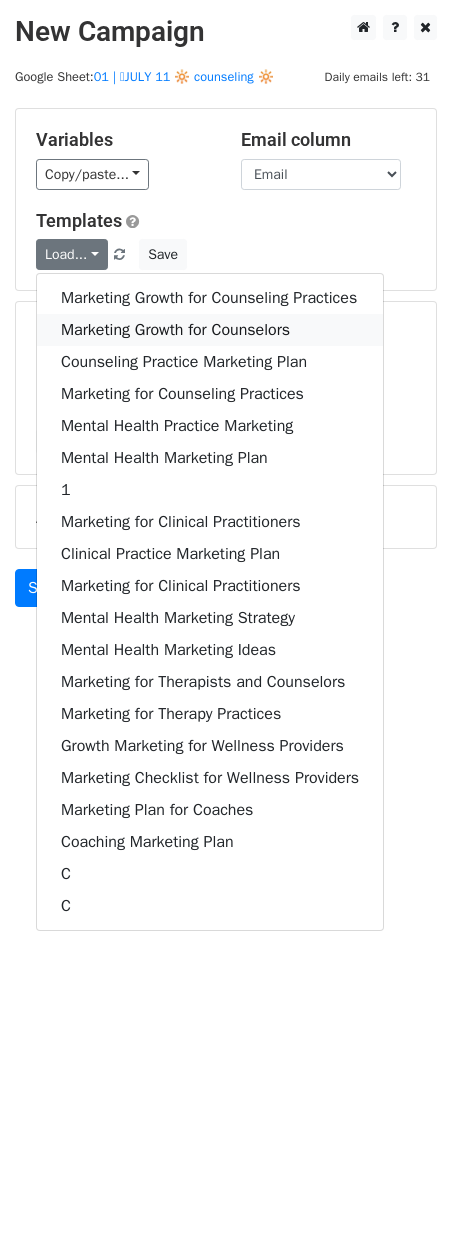 click on "Marketing Growth for Counselors" at bounding box center (210, 330) 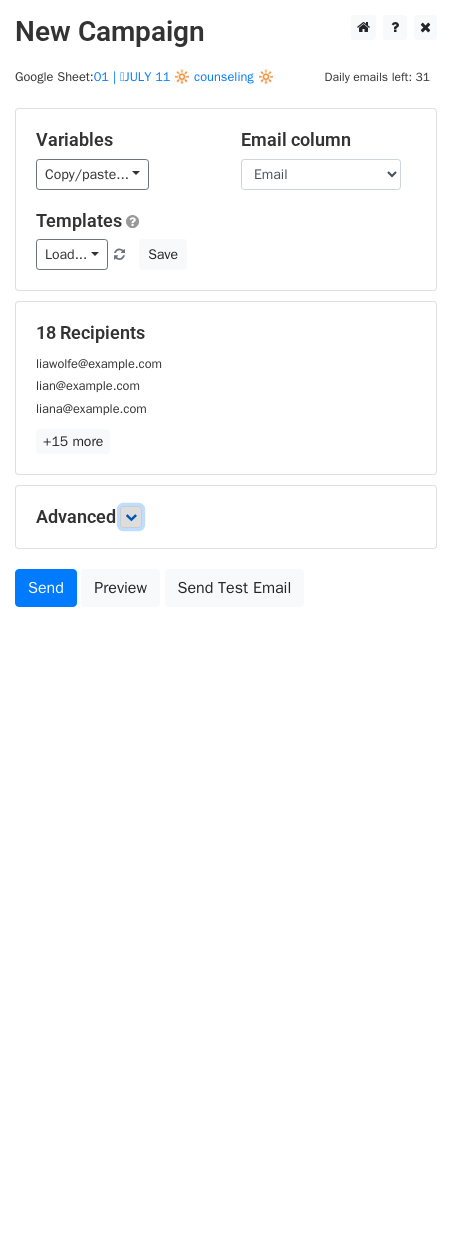 click at bounding box center (131, 517) 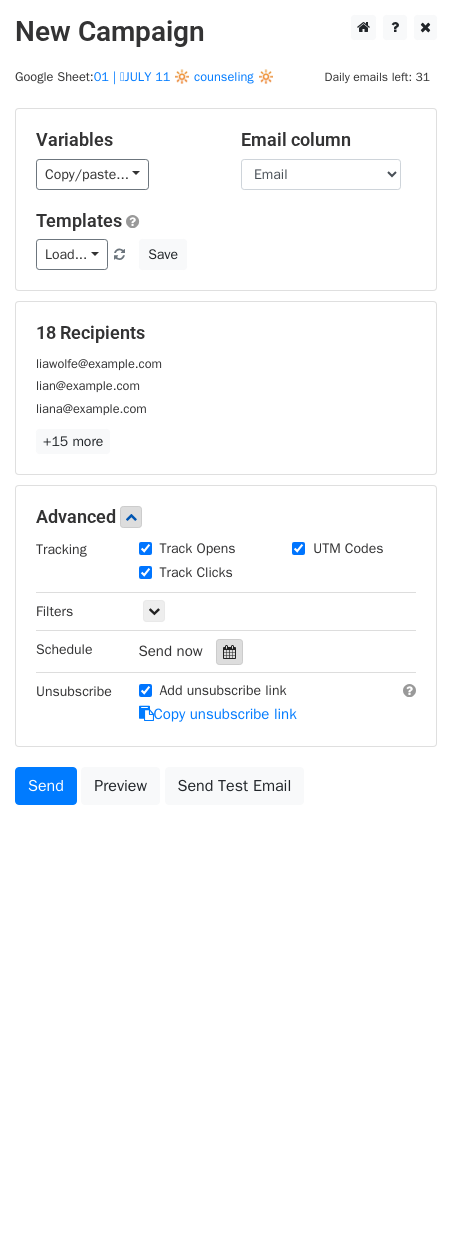 click at bounding box center (229, 652) 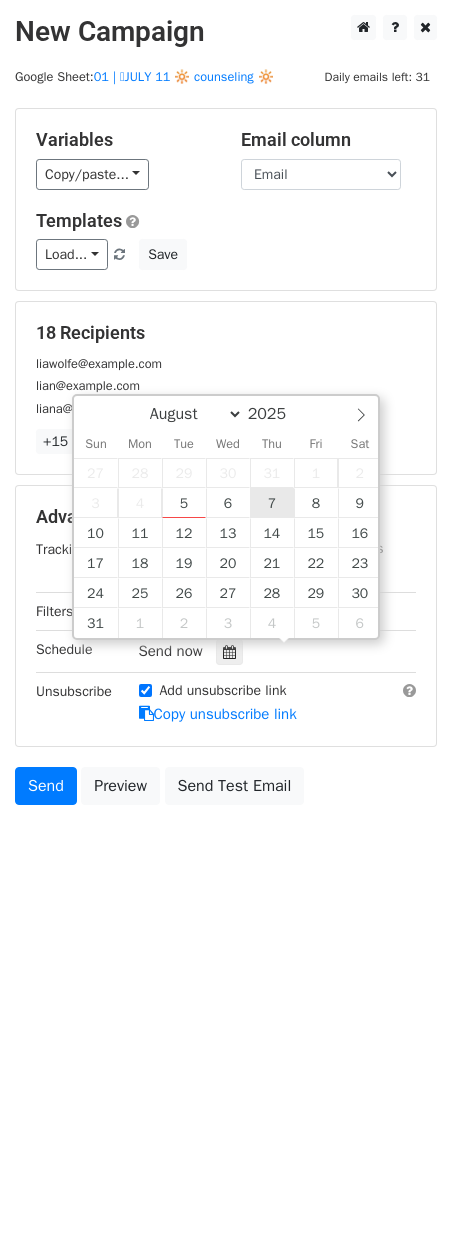 type on "2025-08-07 12:00" 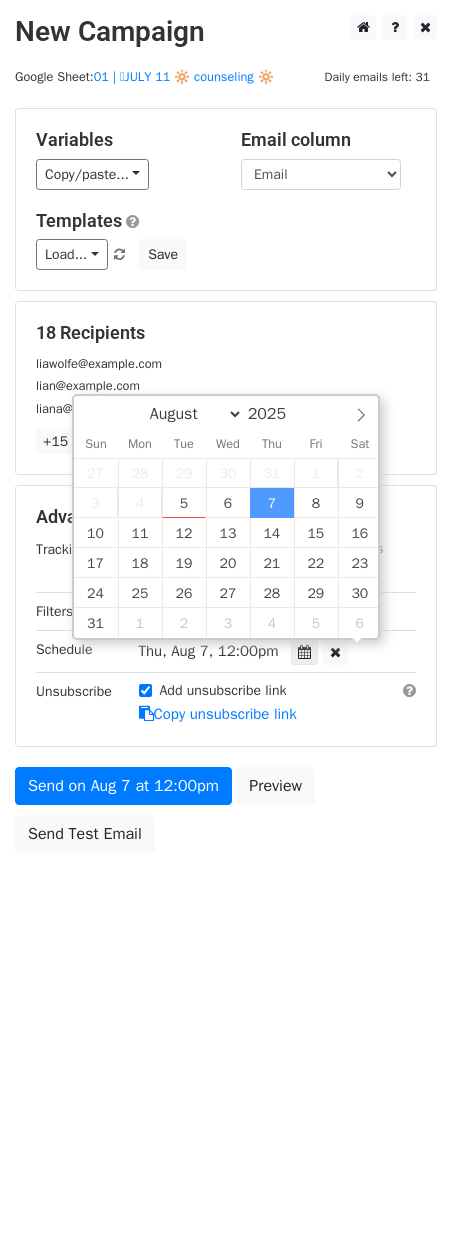 scroll, scrollTop: 1, scrollLeft: 0, axis: vertical 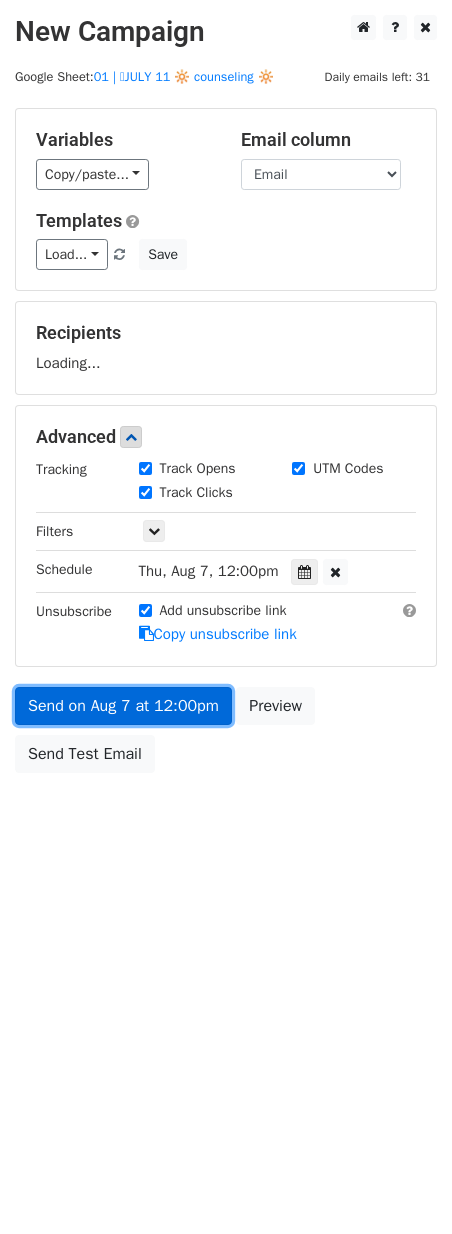 click on "Send on Aug 7 at 12:00pm" at bounding box center [123, 706] 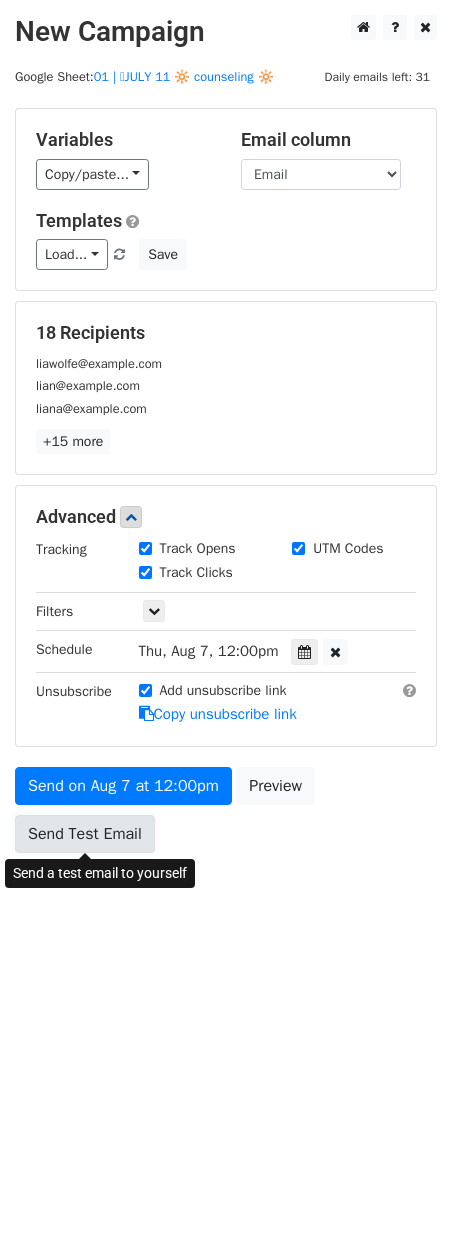 click on "Send Test Email" at bounding box center (85, 834) 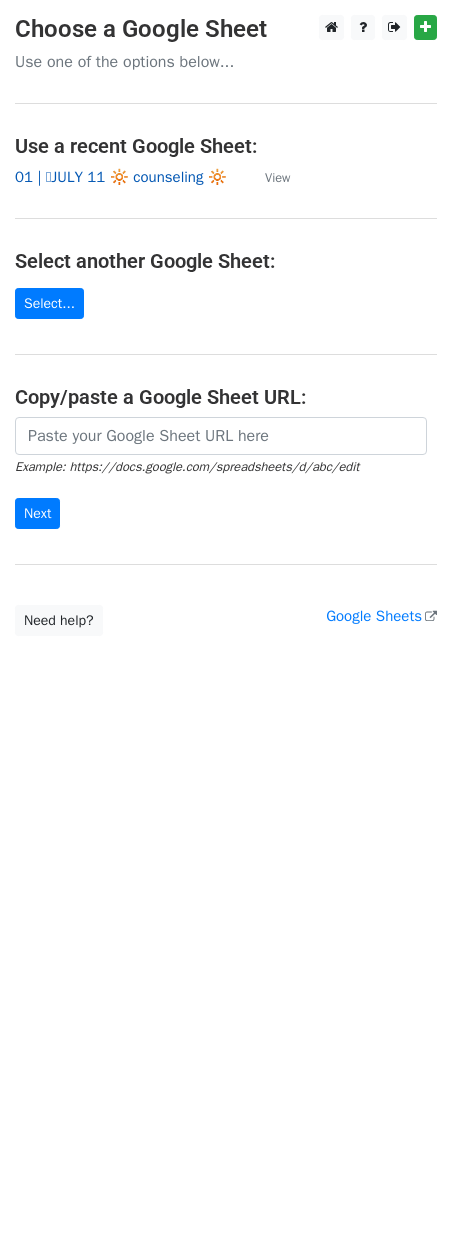 scroll, scrollTop: 0, scrollLeft: 0, axis: both 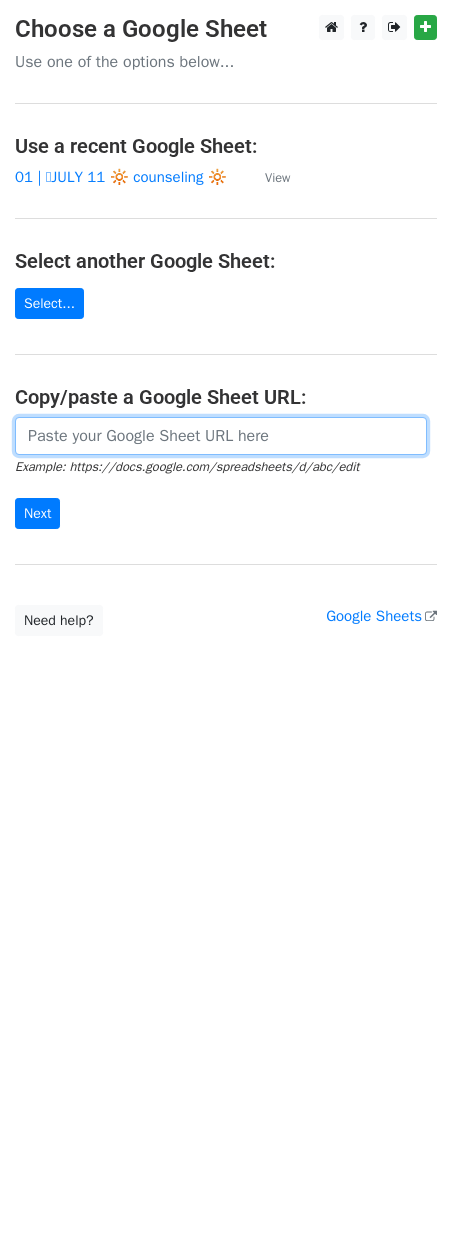 click at bounding box center (221, 436) 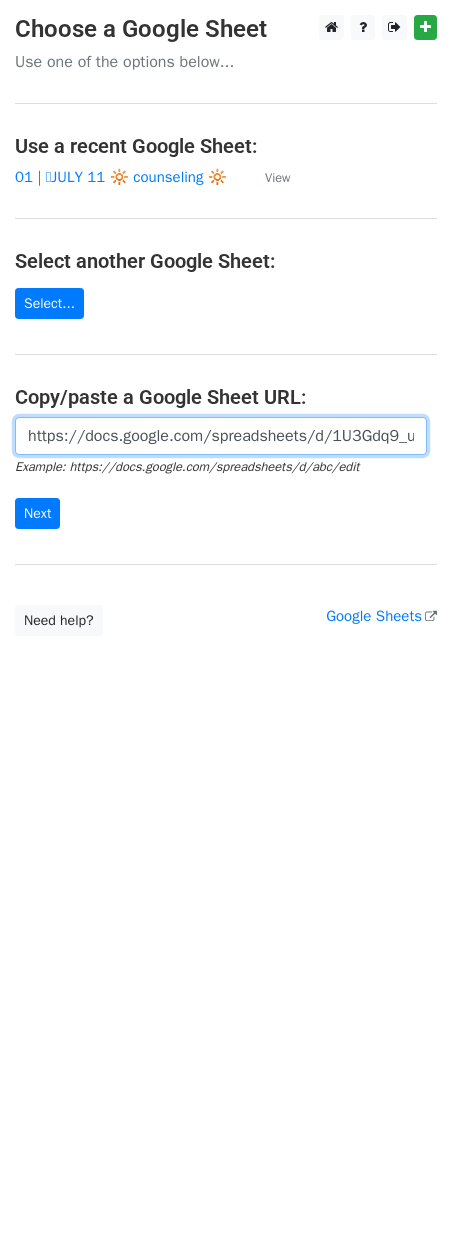 scroll, scrollTop: 0, scrollLeft: 440, axis: horizontal 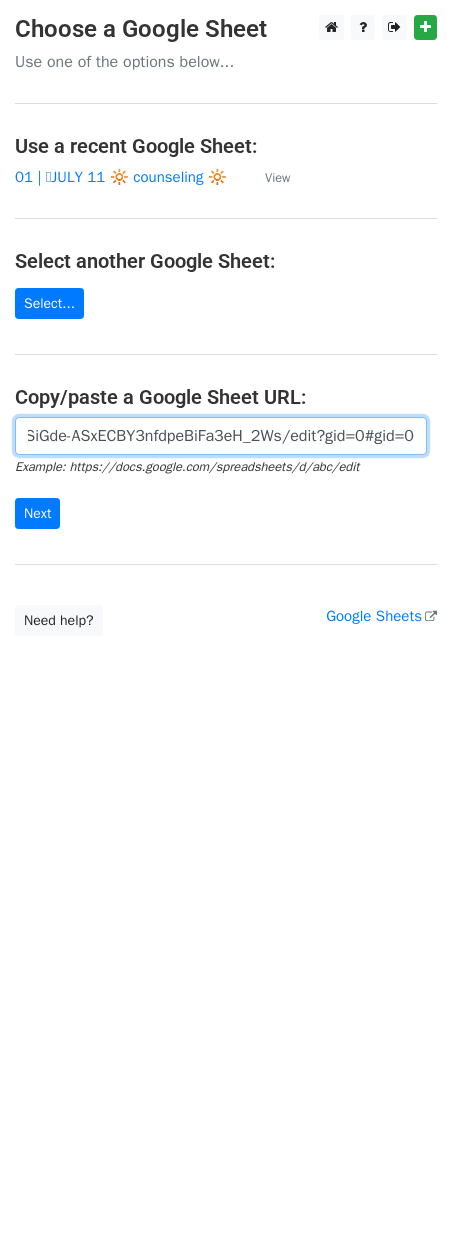 type on "https://docs.google.com/spreadsheets/d/1U3Gdq9_ujOFi_SiGde-ASxECBY3nfdpeBiFa3eH_2Ws/edit?gid=0#gid=0" 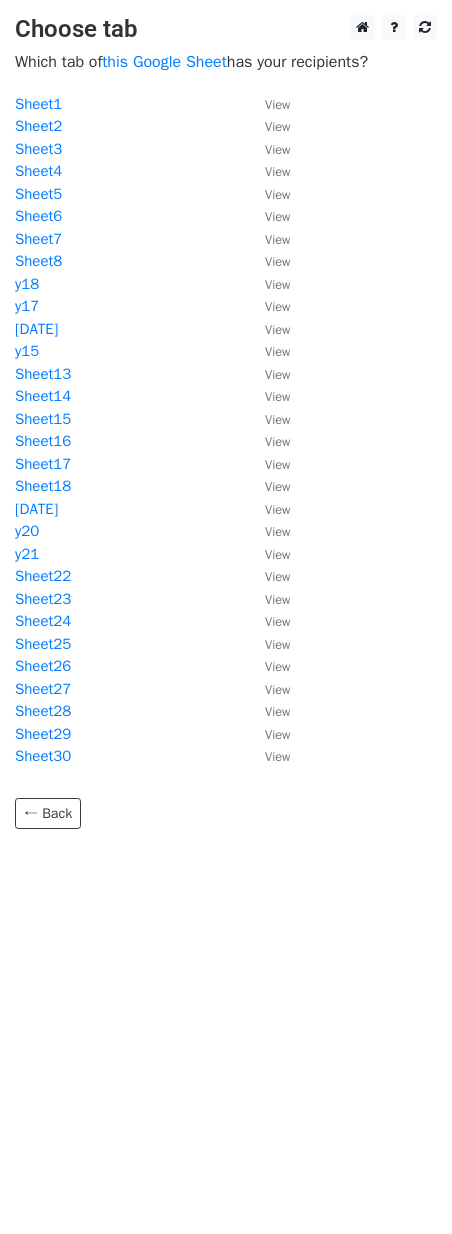 scroll, scrollTop: 0, scrollLeft: 0, axis: both 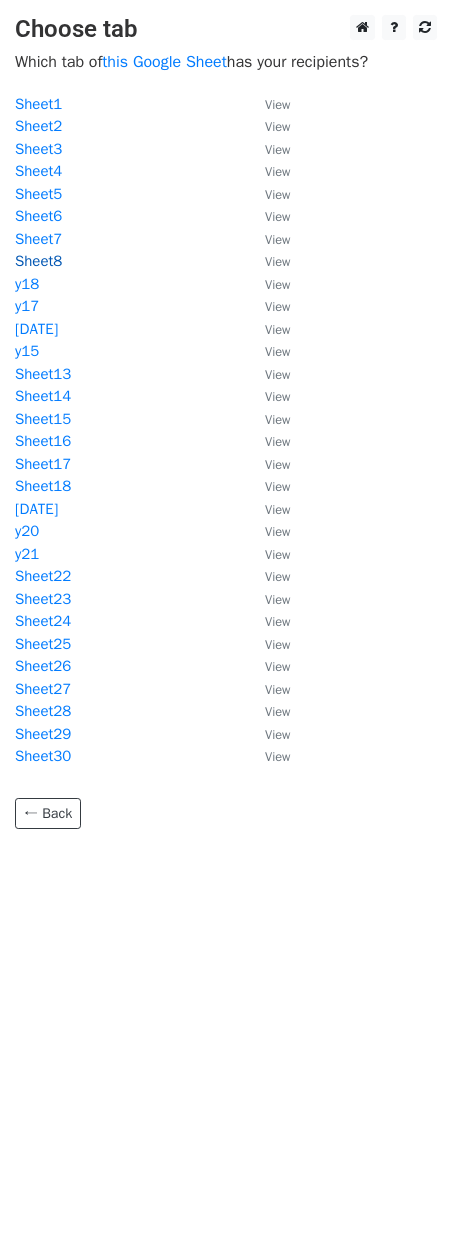 click on "Sheet8" at bounding box center [38, 261] 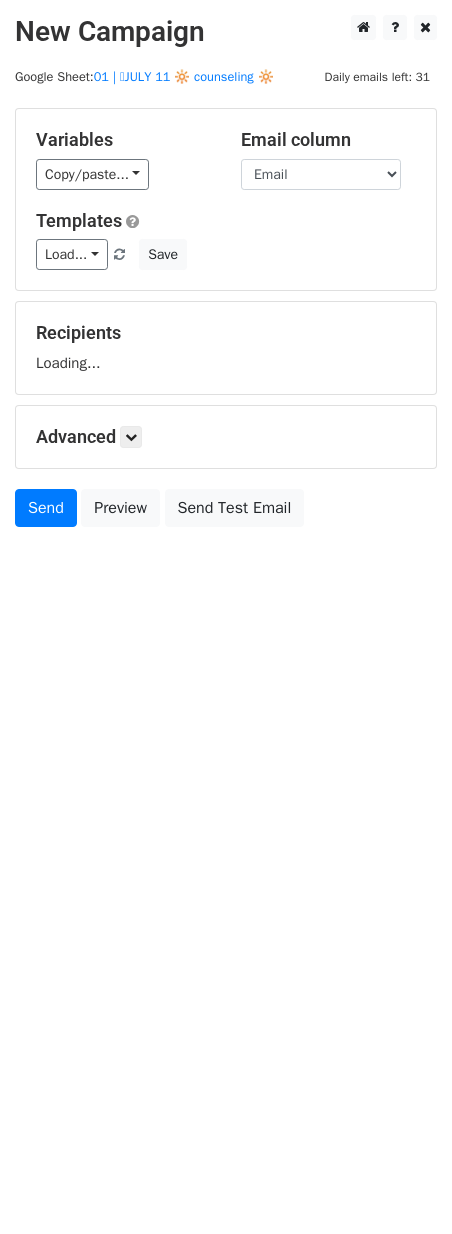 scroll, scrollTop: 0, scrollLeft: 0, axis: both 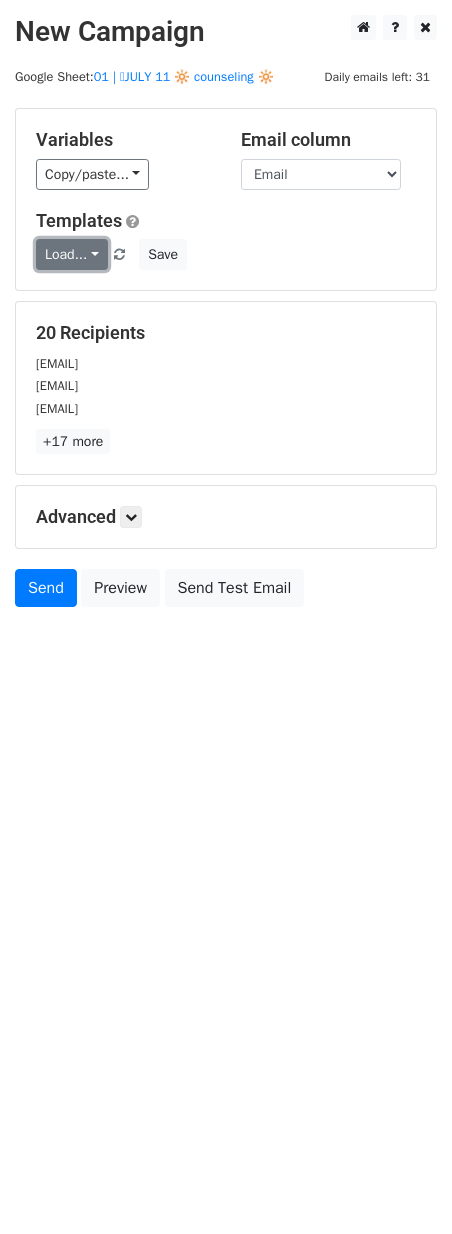click on "Load..." at bounding box center [72, 254] 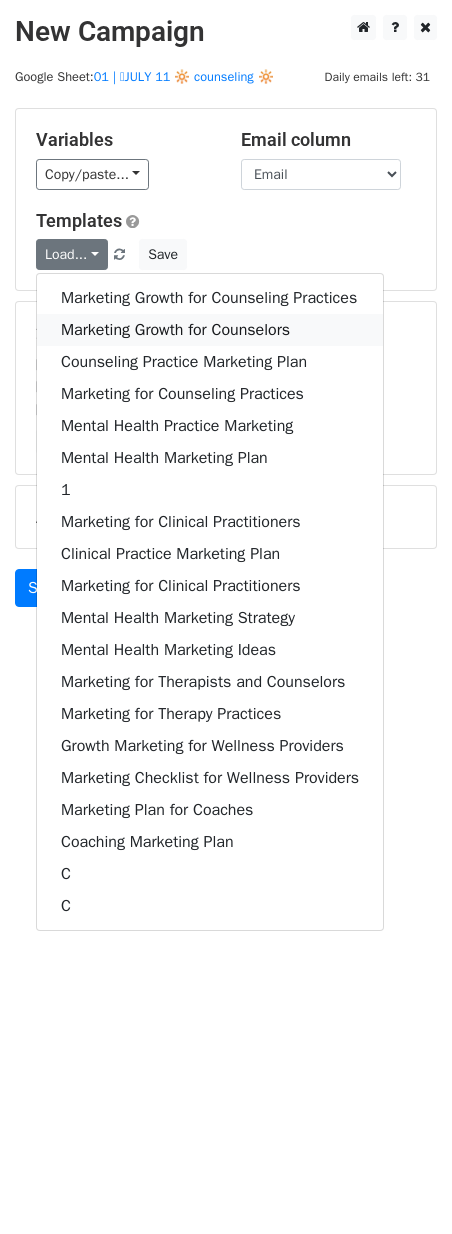 click on "Marketing Growth for Counselors" at bounding box center [210, 330] 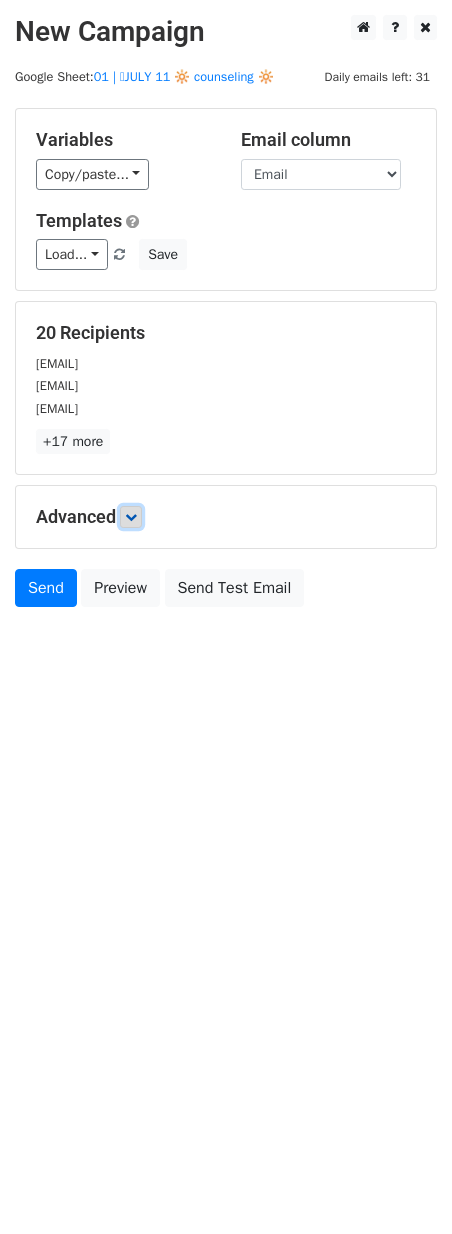 click at bounding box center (131, 517) 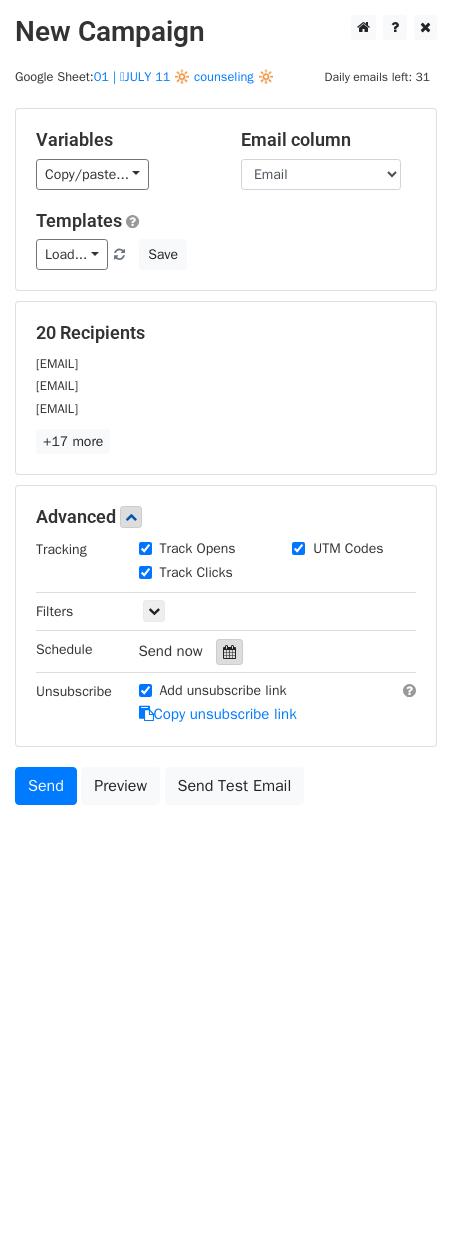 click at bounding box center (229, 652) 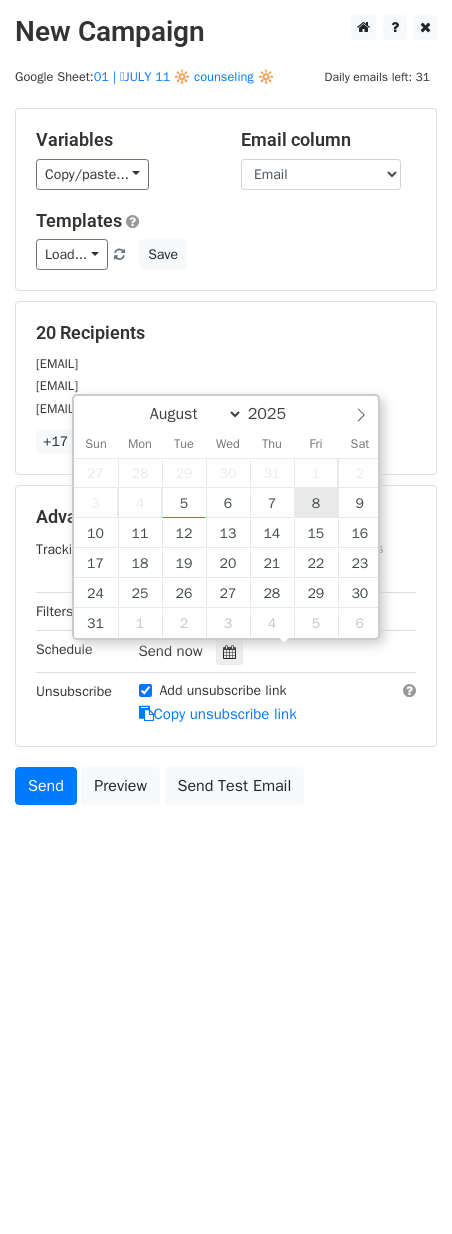 type on "2025-08-08 12:00" 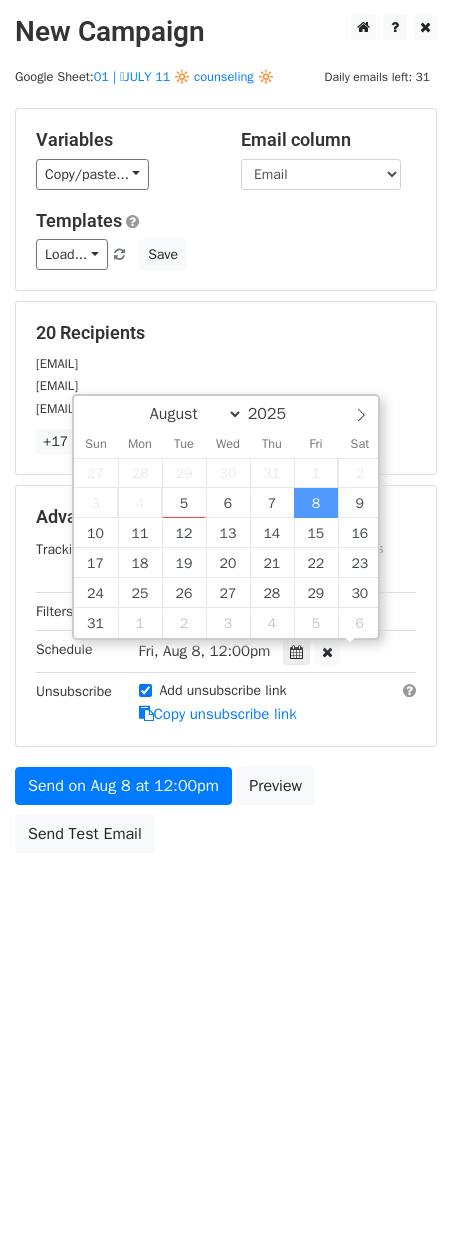 scroll, scrollTop: 1, scrollLeft: 0, axis: vertical 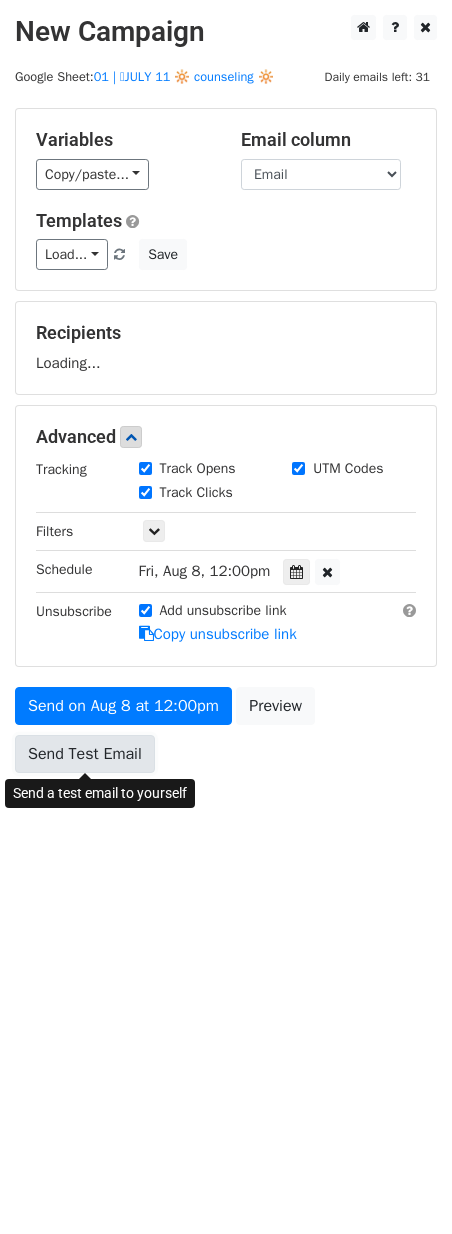 click on "Send Test Email" at bounding box center (85, 754) 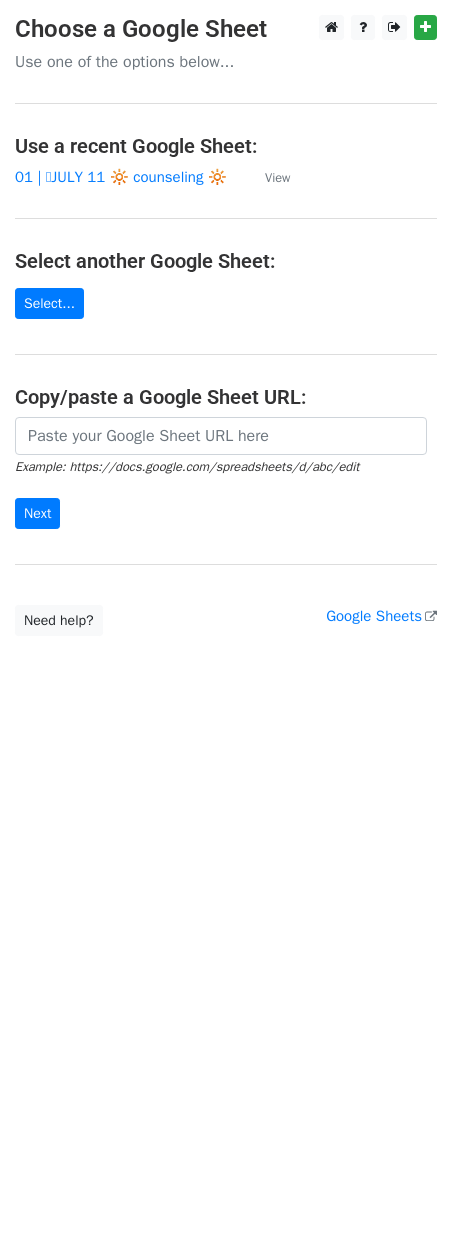 scroll, scrollTop: 0, scrollLeft: 0, axis: both 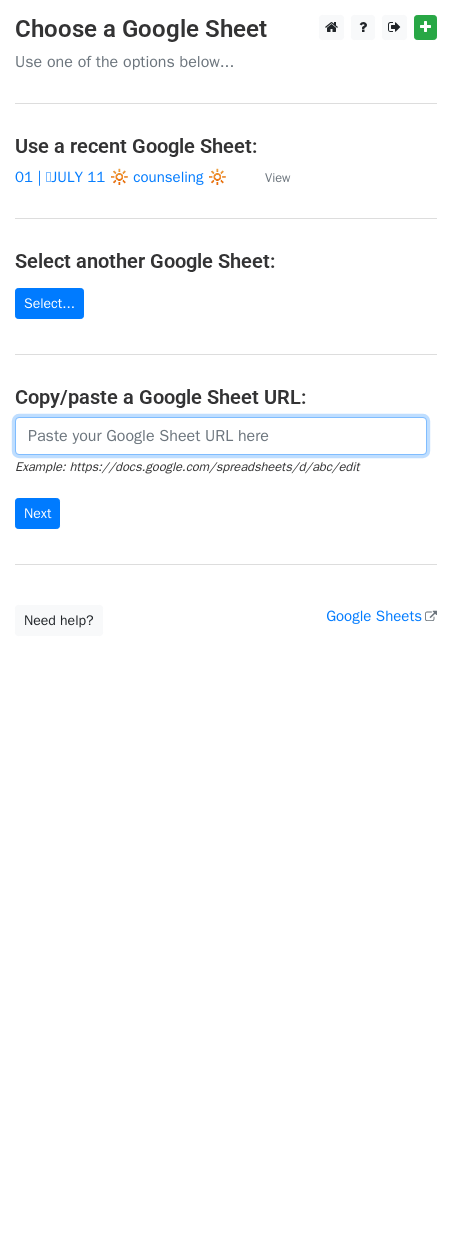 click at bounding box center [221, 436] 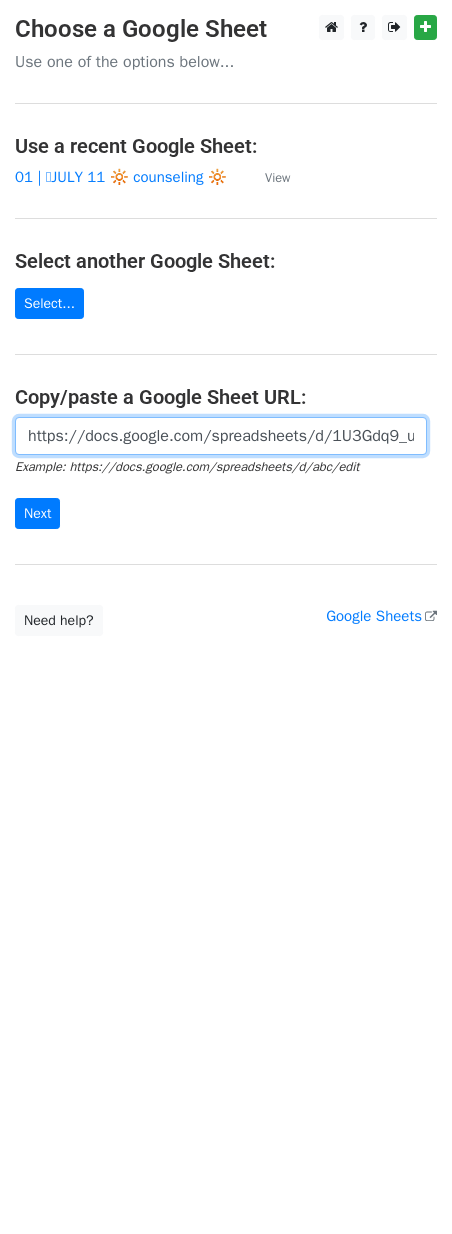 scroll, scrollTop: 0, scrollLeft: 440, axis: horizontal 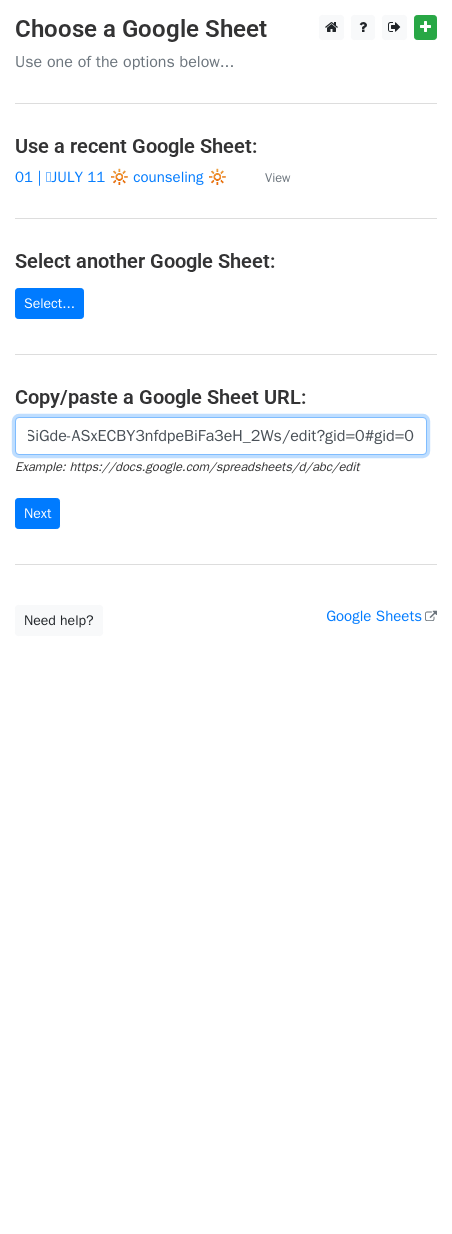type on "https://docs.google.com/spreadsheets/d/1U3Gdq9_ujOFi_SiGde-ASxECBY3nfdpeBiFa3eH_2Ws/edit?gid=0#gid=0" 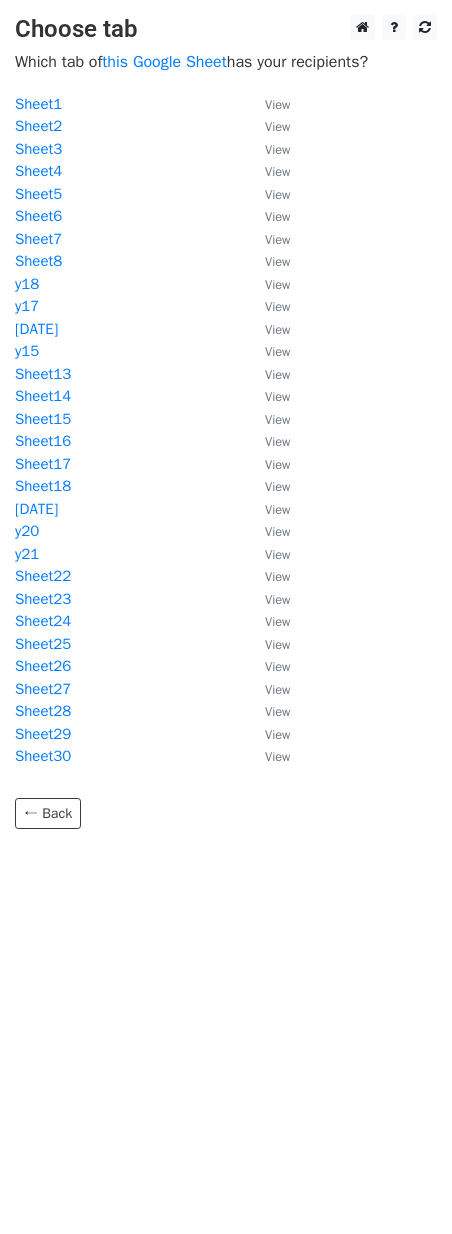 scroll, scrollTop: 0, scrollLeft: 0, axis: both 